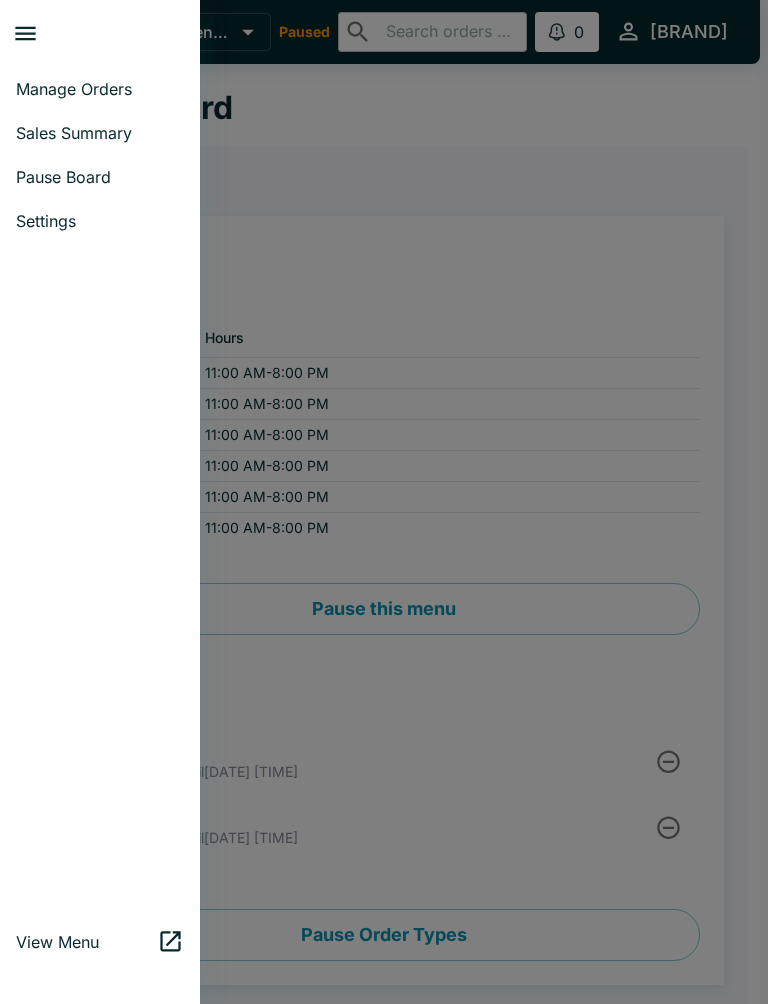 scroll, scrollTop: 0, scrollLeft: 0, axis: both 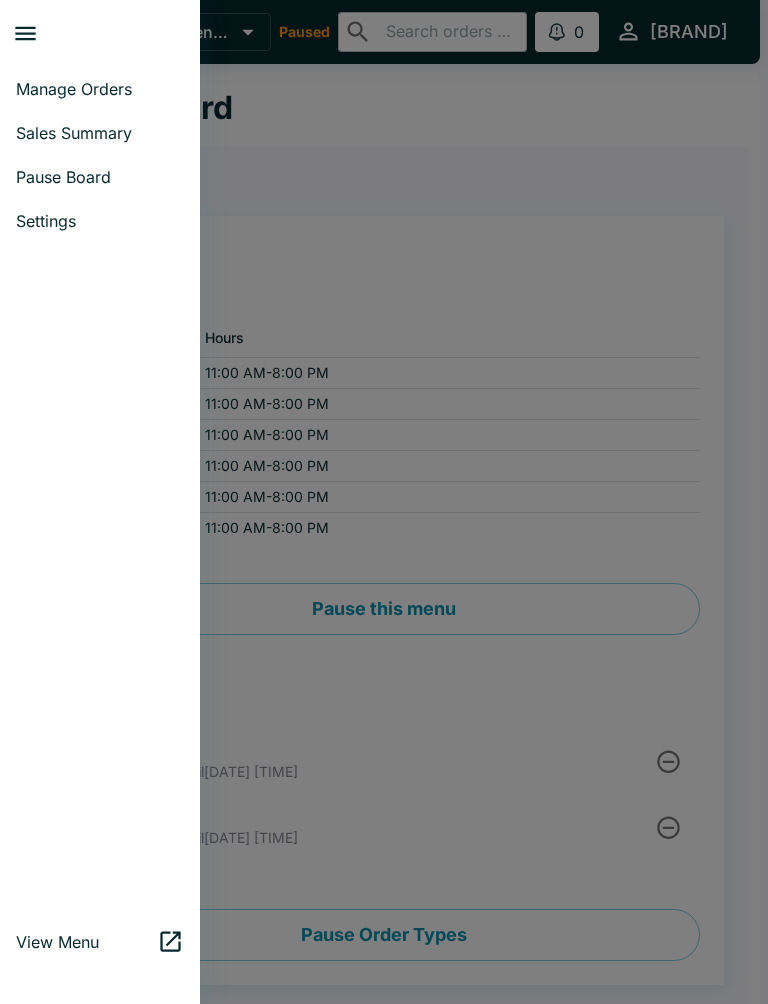 click at bounding box center (384, 502) 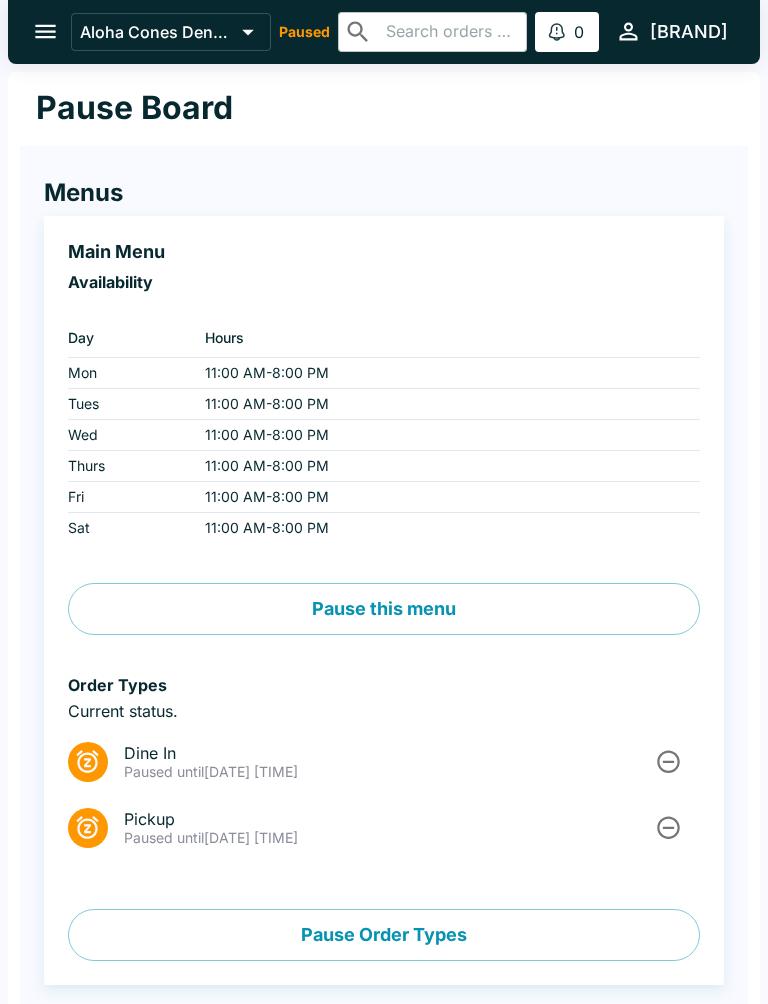 click on "Paused" at bounding box center [304, 32] 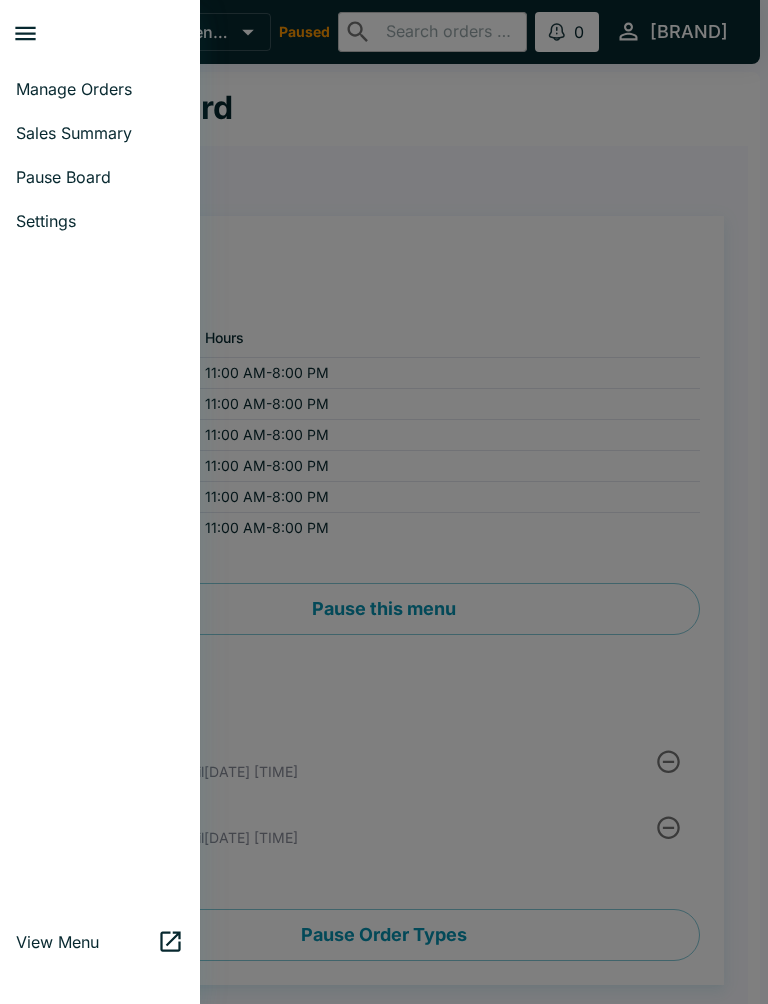 click 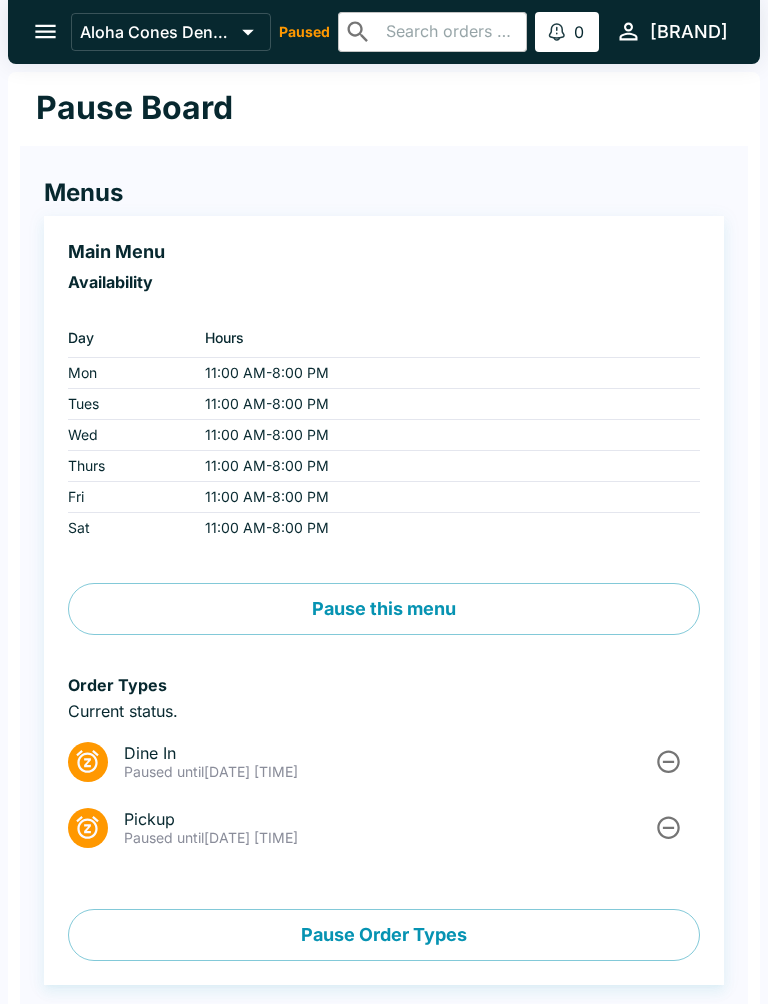 click at bounding box center (45, 31) 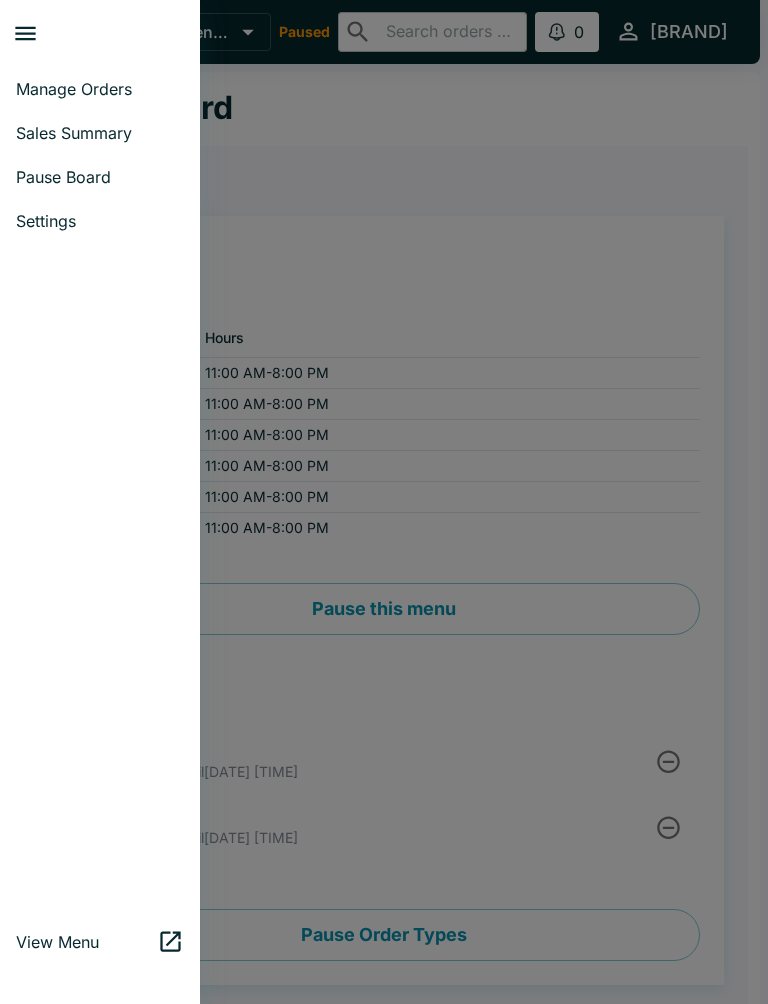 click on "Manage Orders" at bounding box center [100, 89] 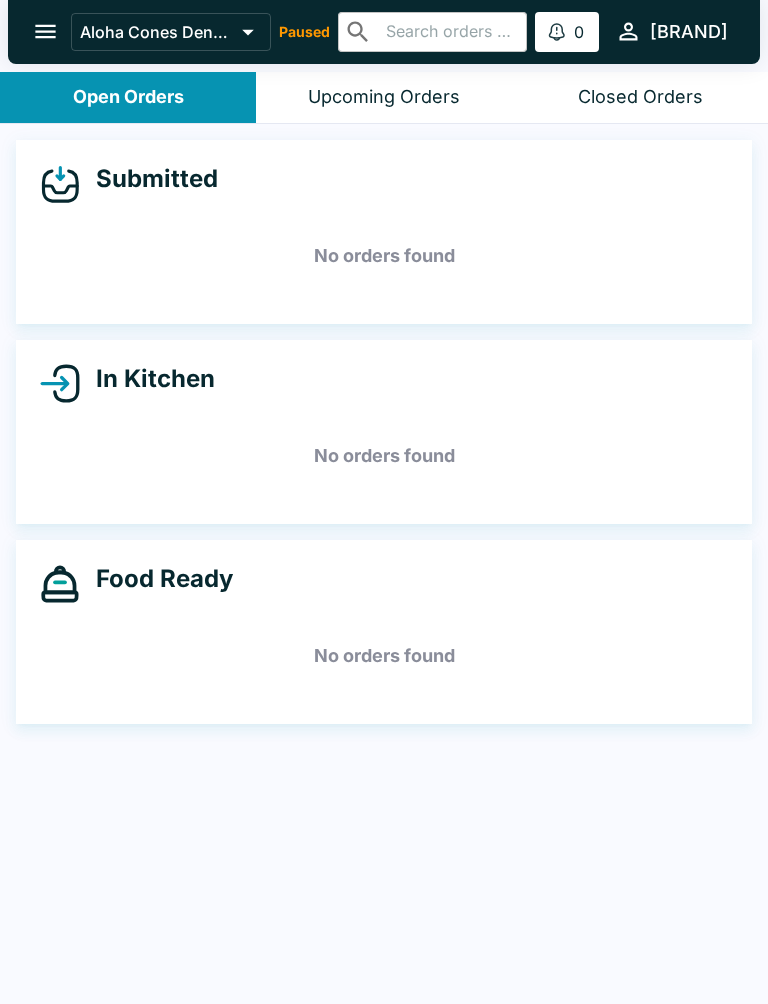 click on "Aloha Cones Denver Paused ​ ​ 0 Alerts alohaconesdenver" at bounding box center (403, 31) 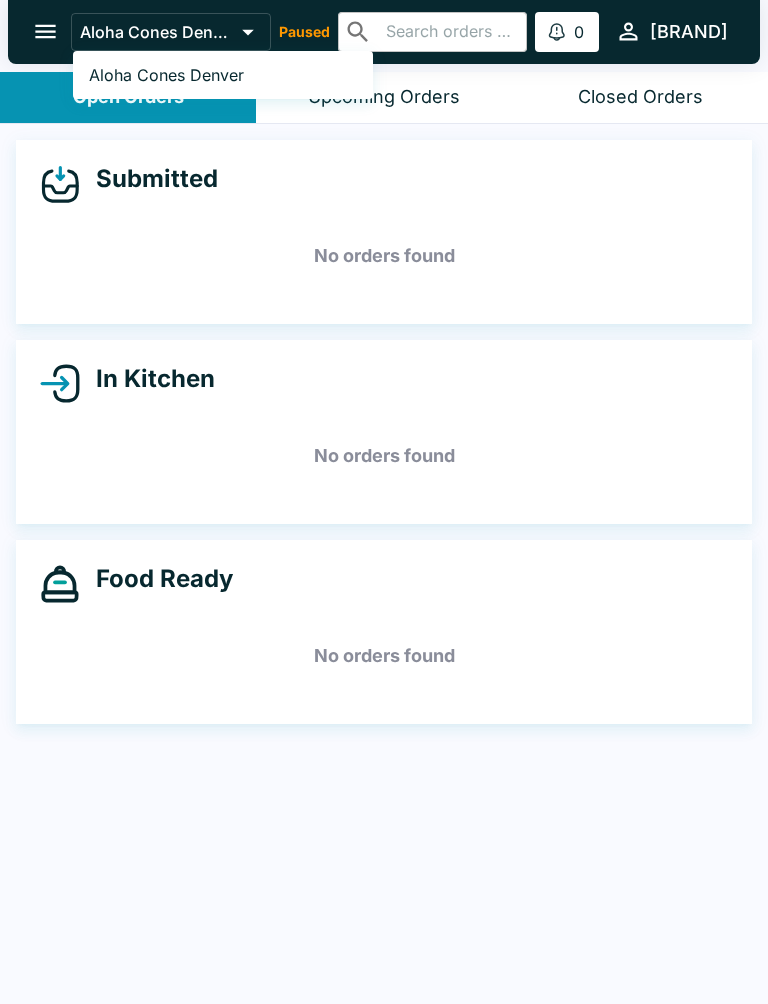 click at bounding box center (384, 502) 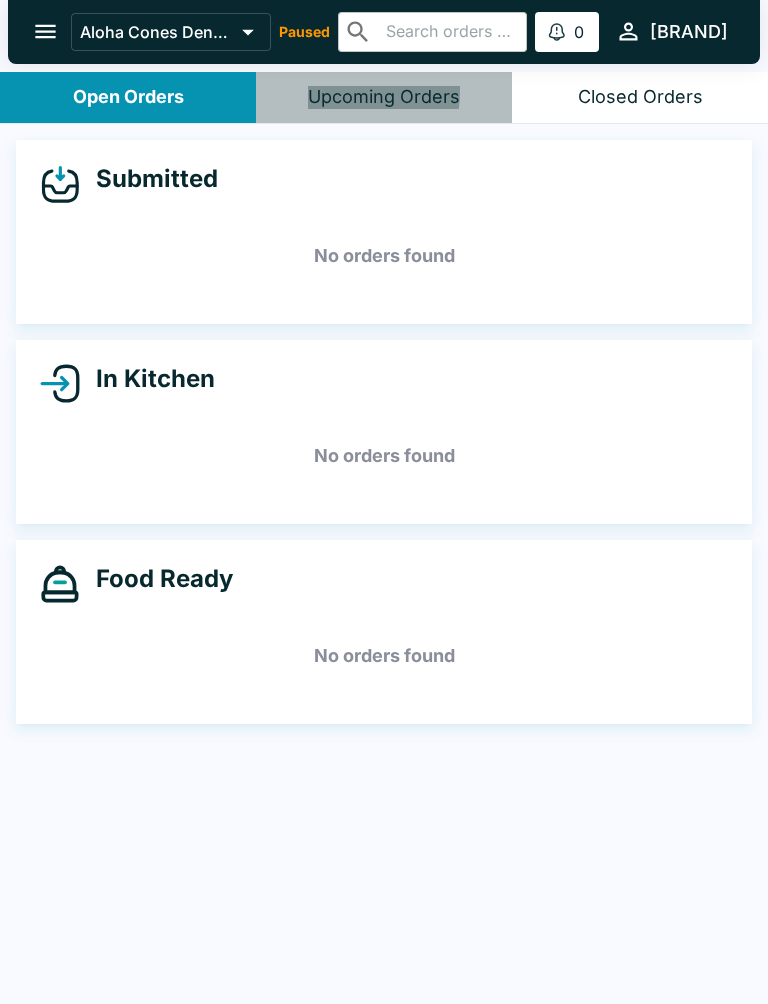 click on "Upcoming Orders" at bounding box center (384, 97) 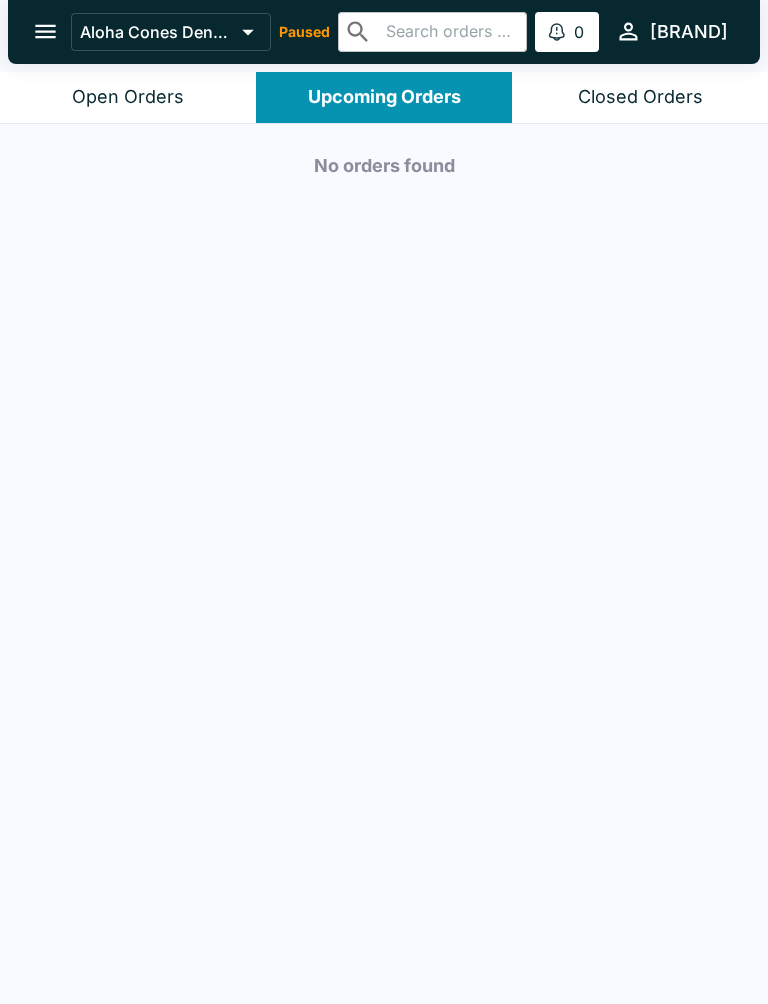 click on "Closed Orders" at bounding box center (640, 97) 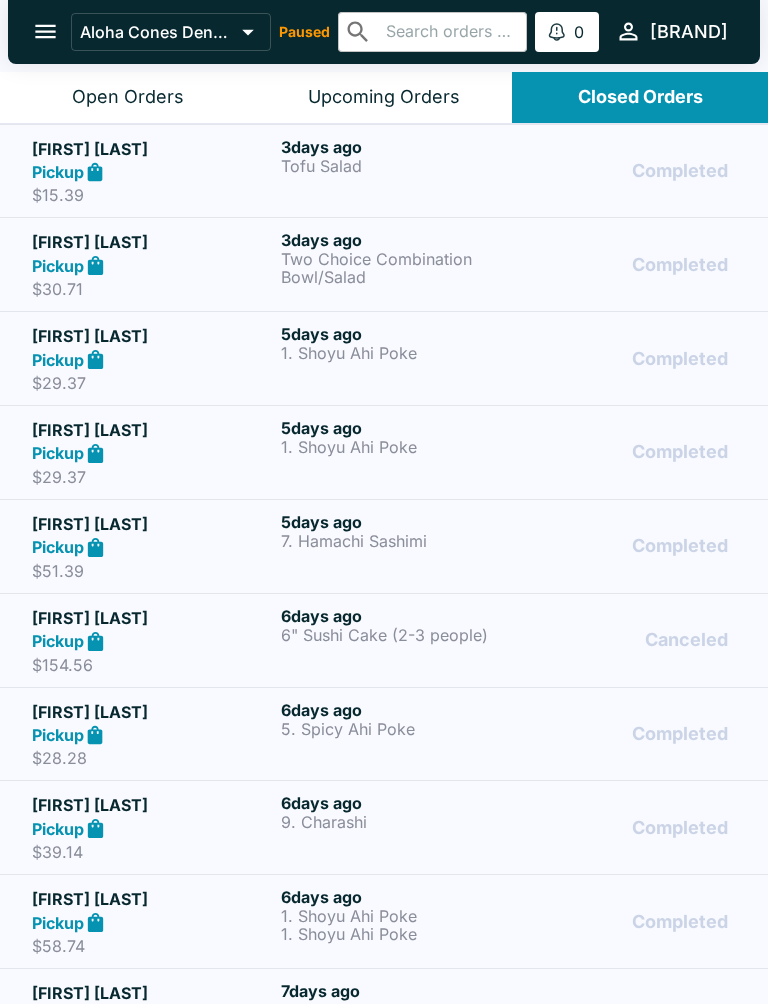 click 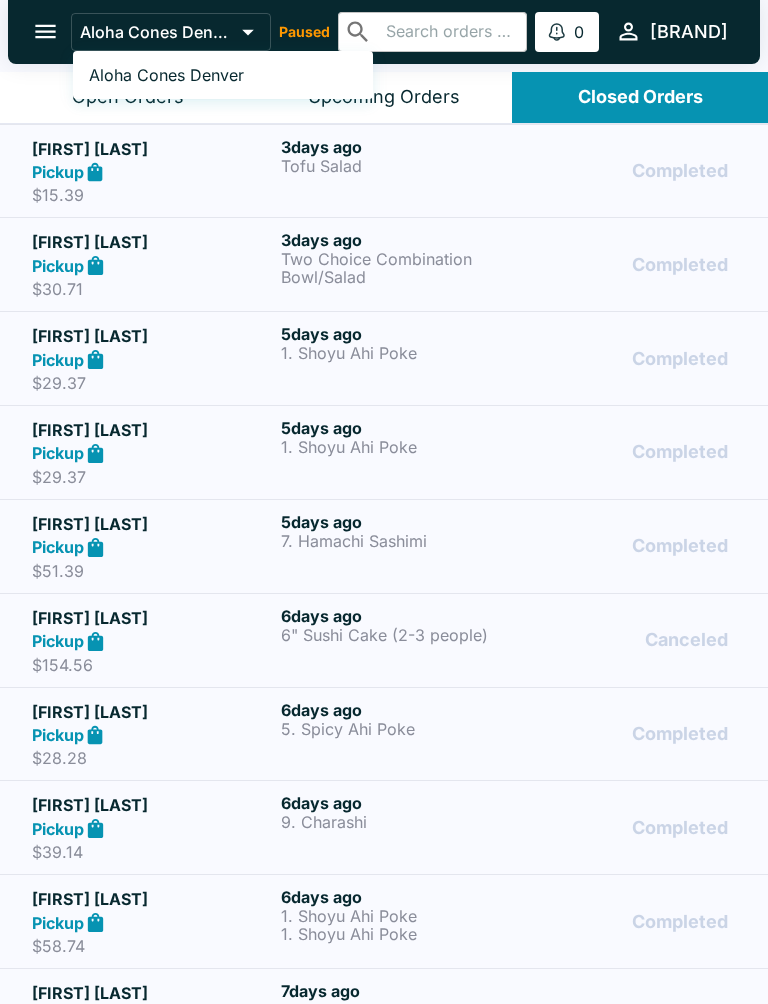 click at bounding box center (384, 502) 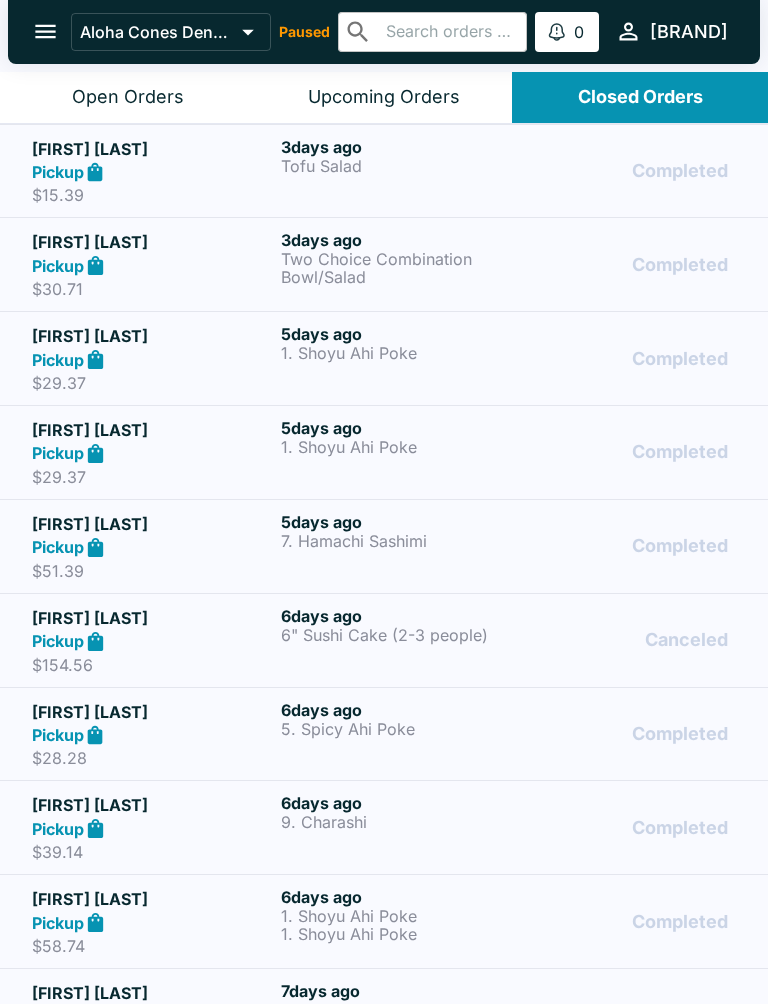 click on "Paused" at bounding box center [304, 32] 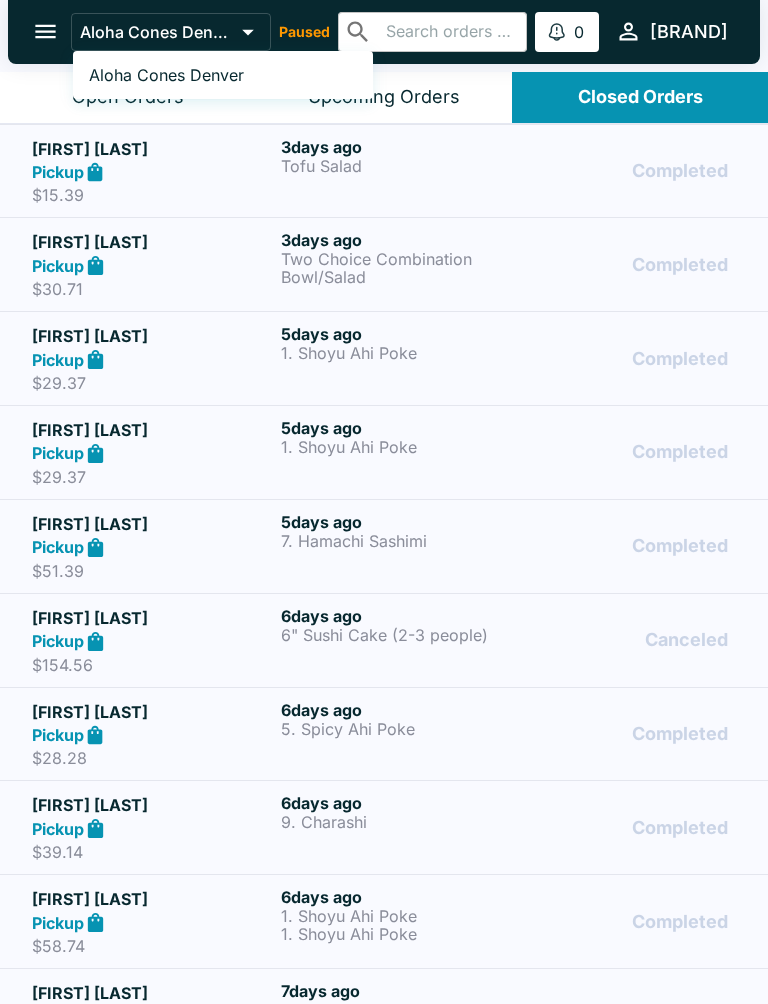 click on "Aloha Cones Denver" at bounding box center [166, 75] 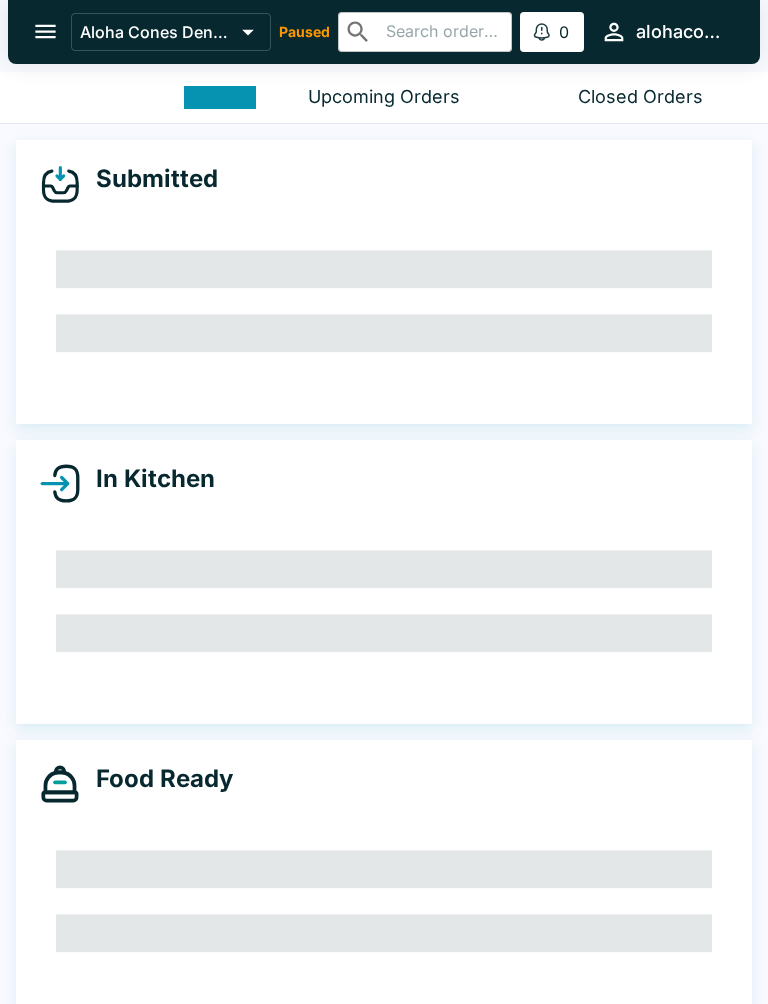 scroll, scrollTop: 0, scrollLeft: 0, axis: both 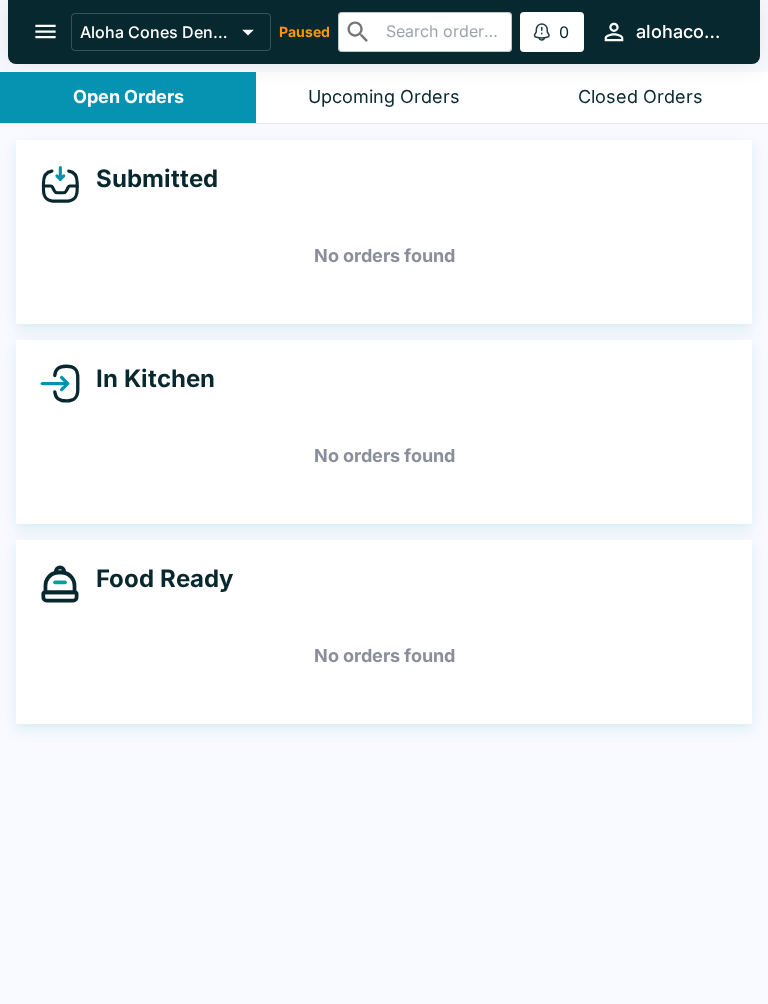 click 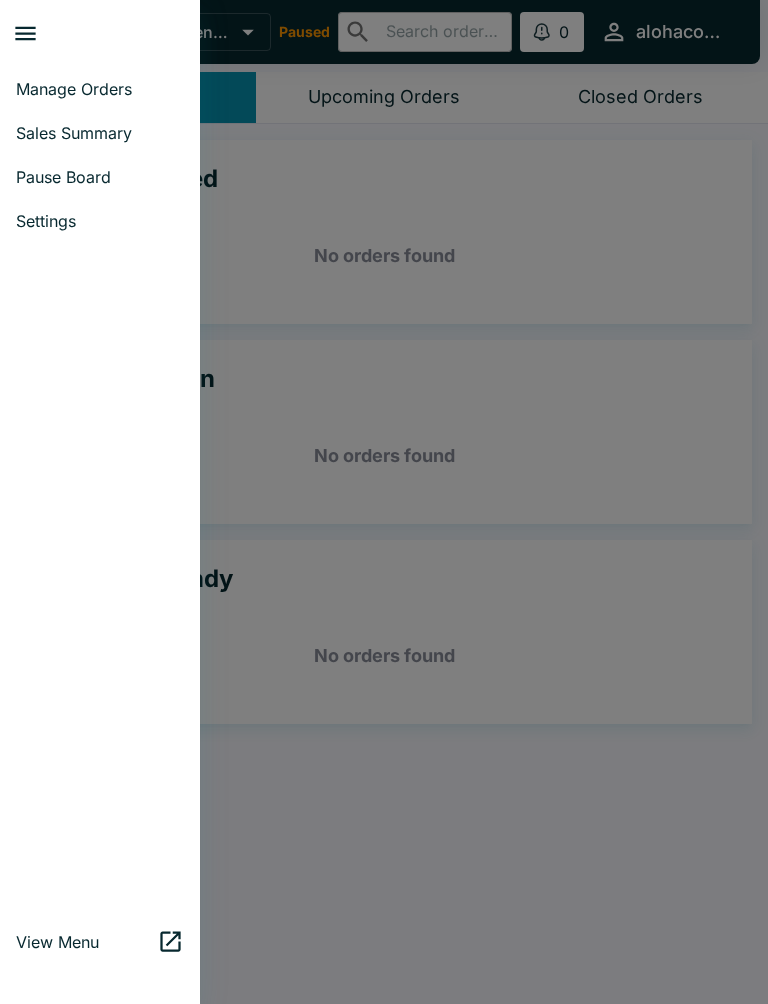 click on "Pause Board" at bounding box center [100, 177] 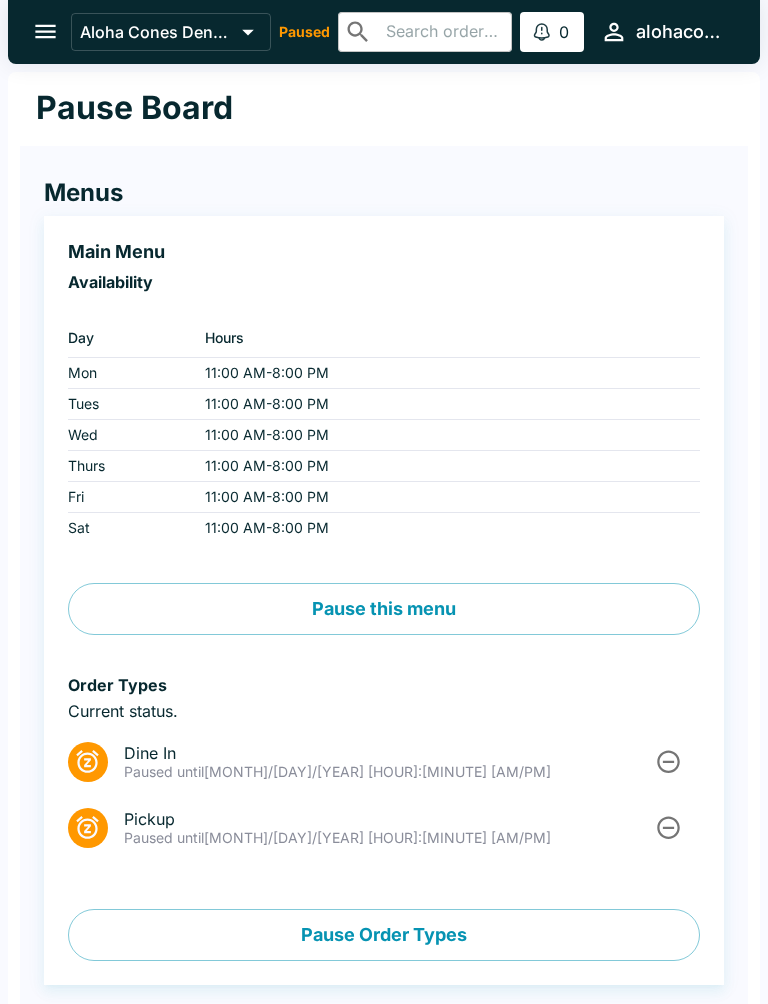 click on "Pause this menu" at bounding box center [384, 609] 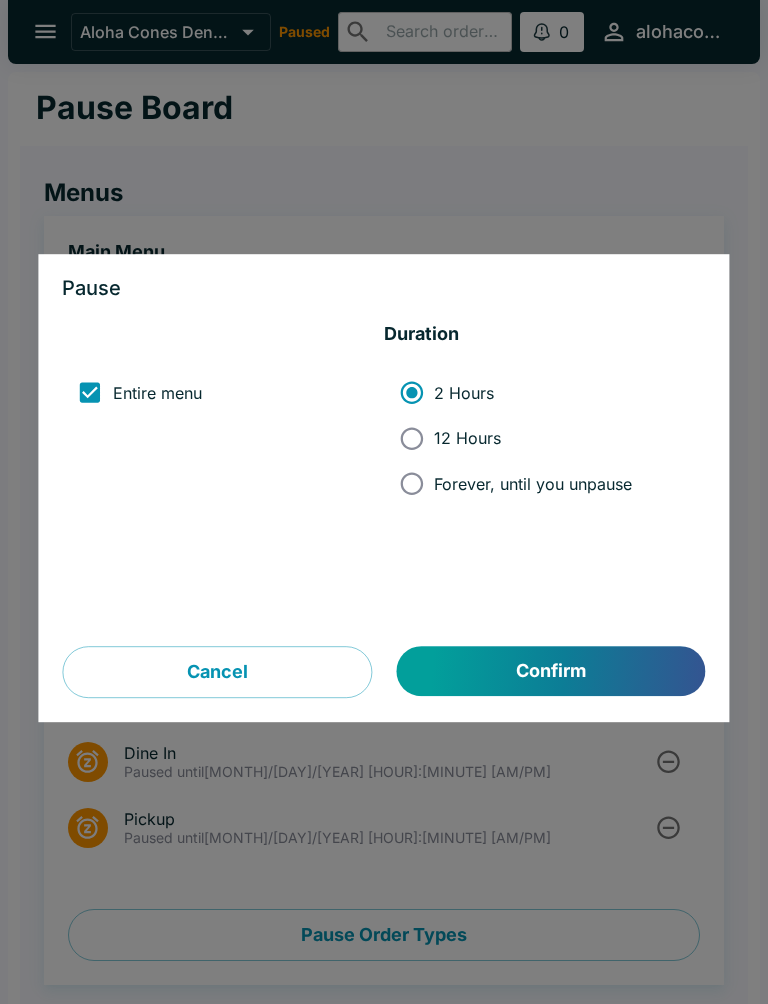 click on "2 Hours" at bounding box center [411, 392] 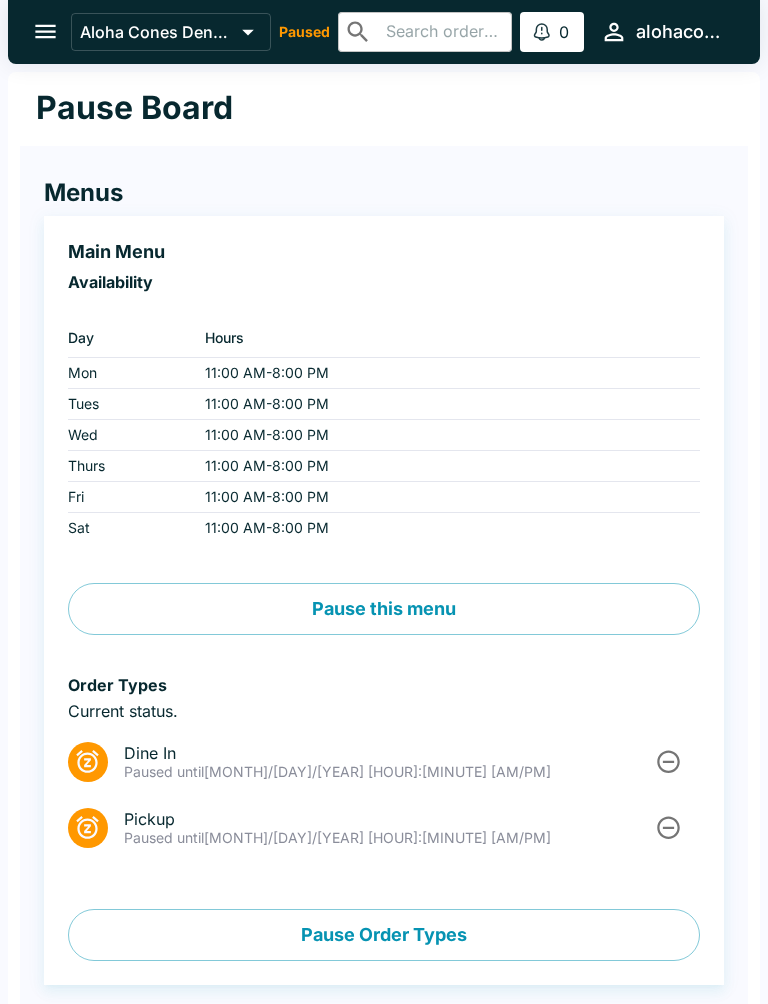 scroll, scrollTop: 0, scrollLeft: 0, axis: both 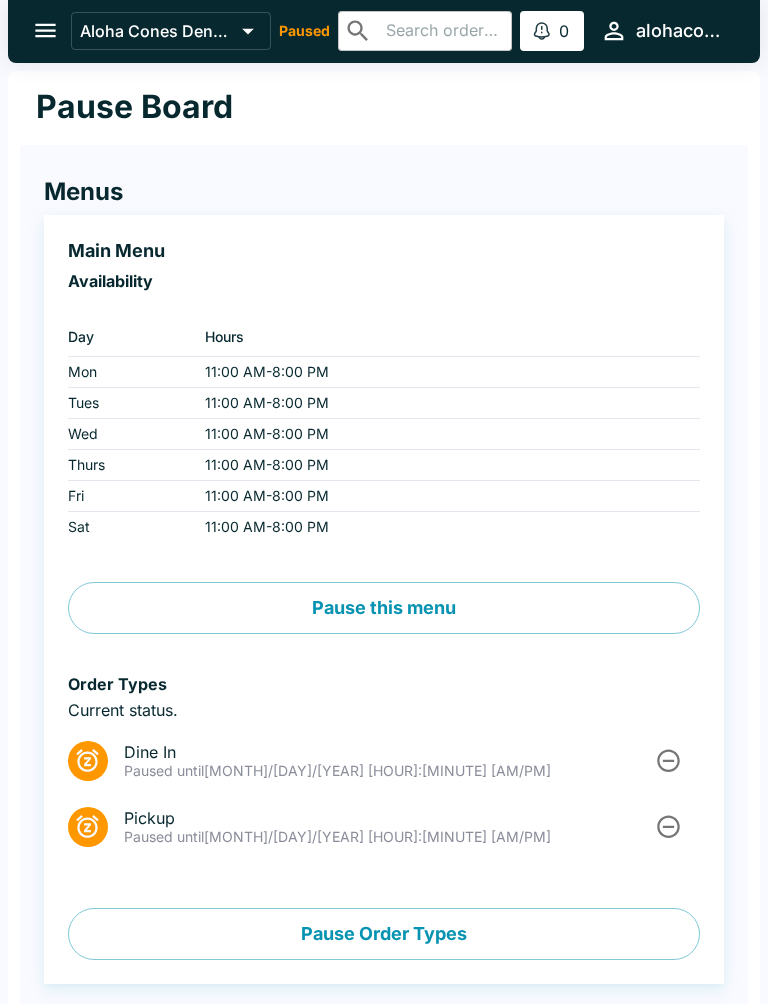 click on "Paused until  [MONTH]/[DAY]/[YEAR]   [HOUR]:[MINUTE] [AM/PM]" at bounding box center (388, 838) 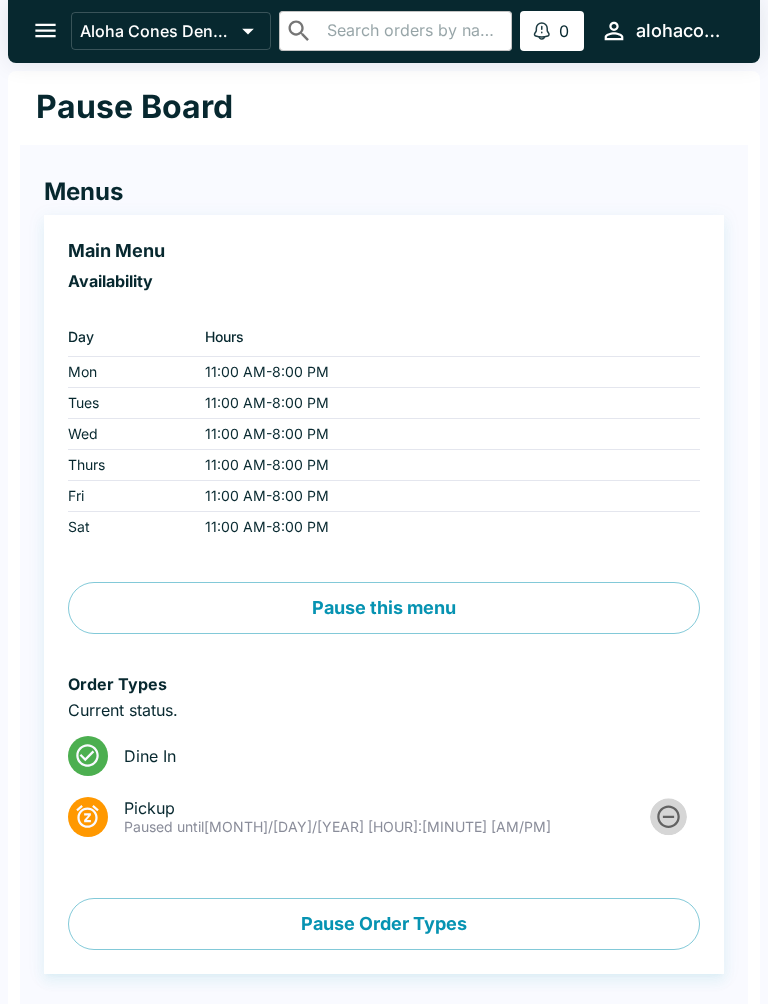 click 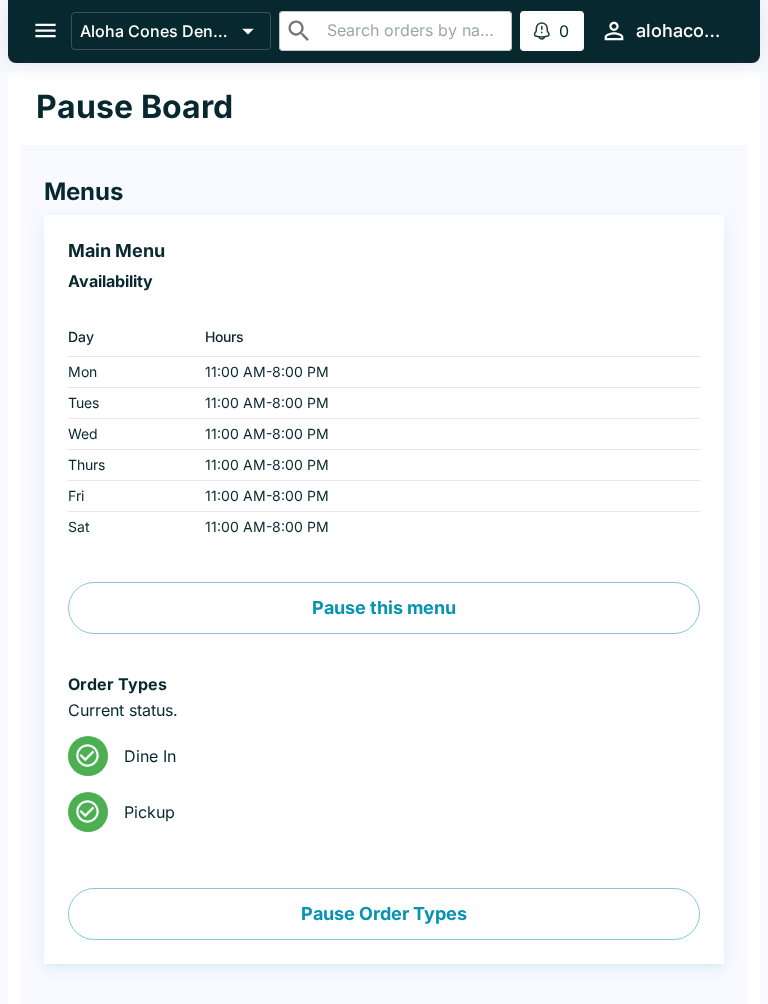 scroll, scrollTop: 0, scrollLeft: 0, axis: both 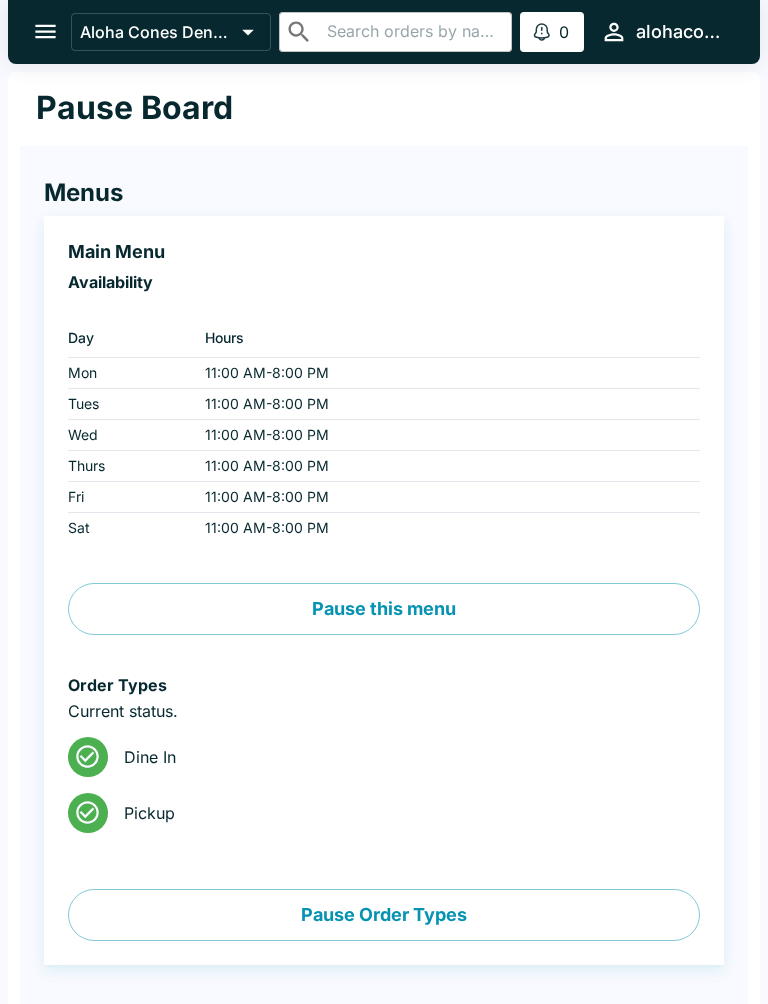 click at bounding box center (45, 31) 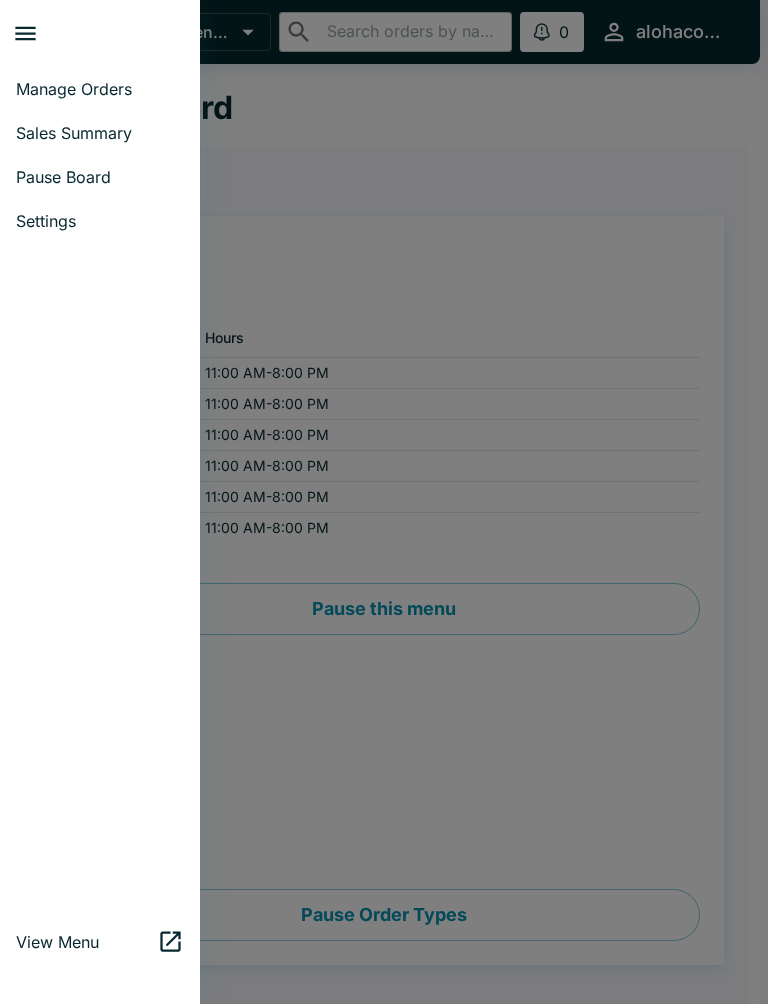 click on "Manage Orders" at bounding box center [100, 89] 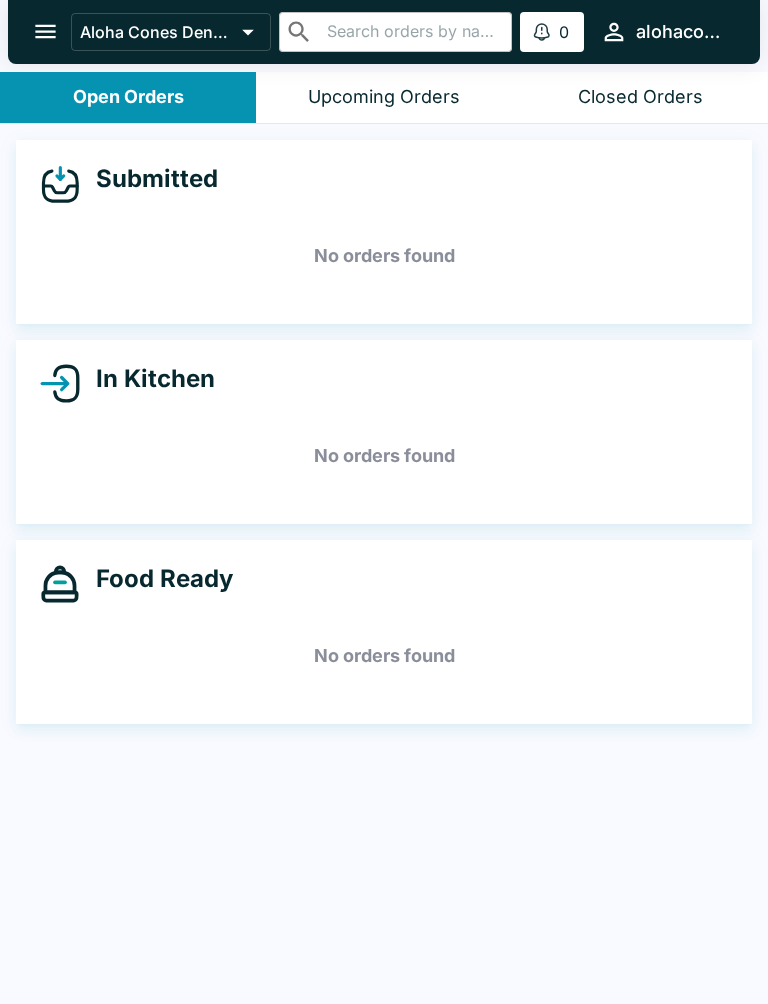 click 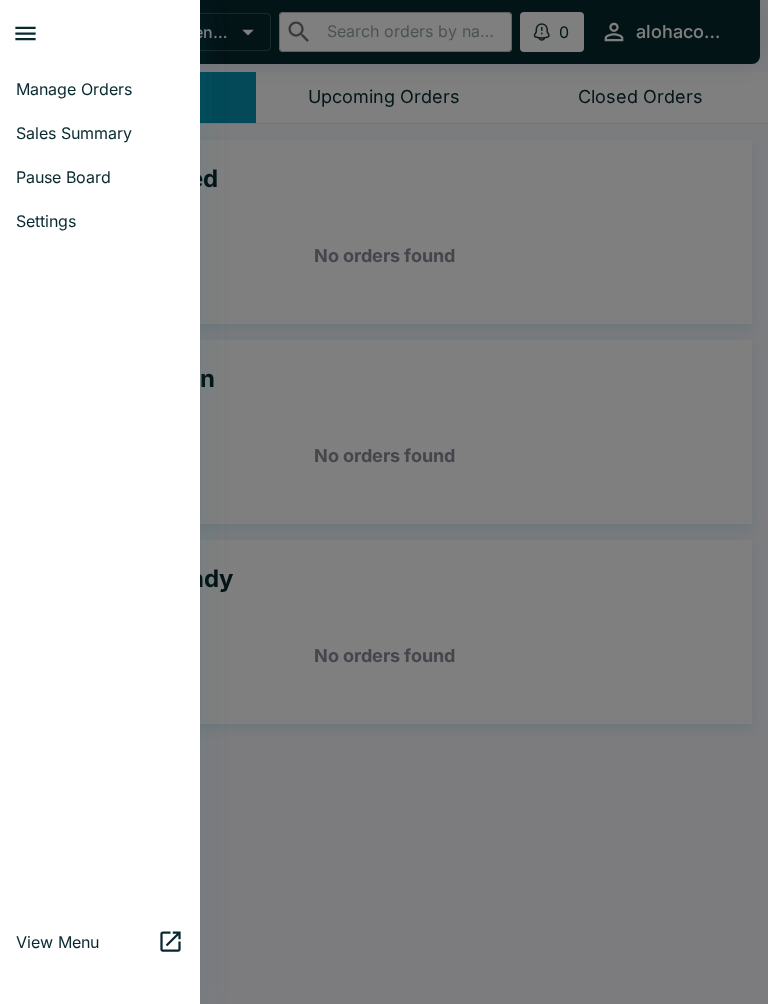 click at bounding box center (384, 502) 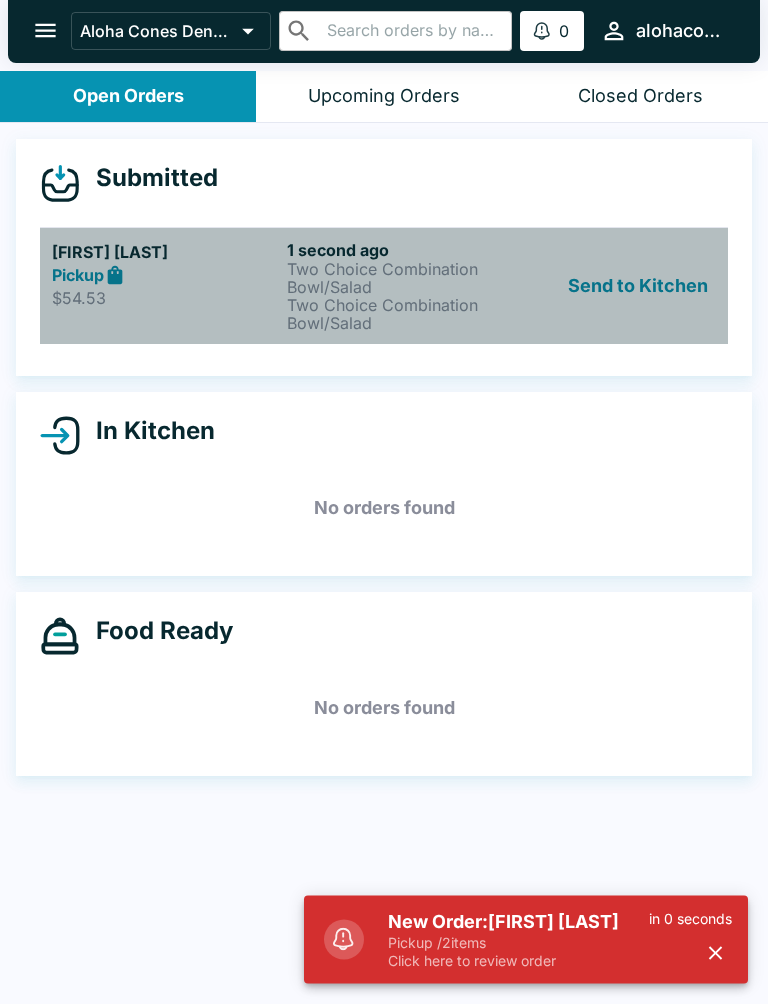scroll, scrollTop: 1, scrollLeft: 0, axis: vertical 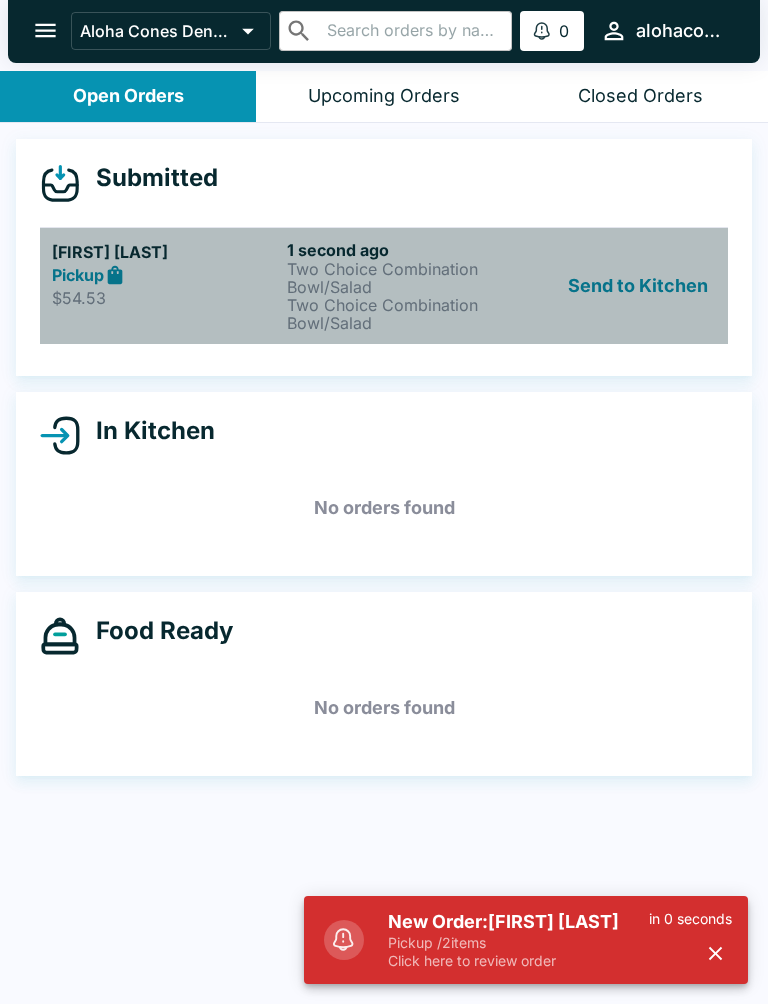 click on "Two Choice Combination Bowl/Salad" at bounding box center (400, 314) 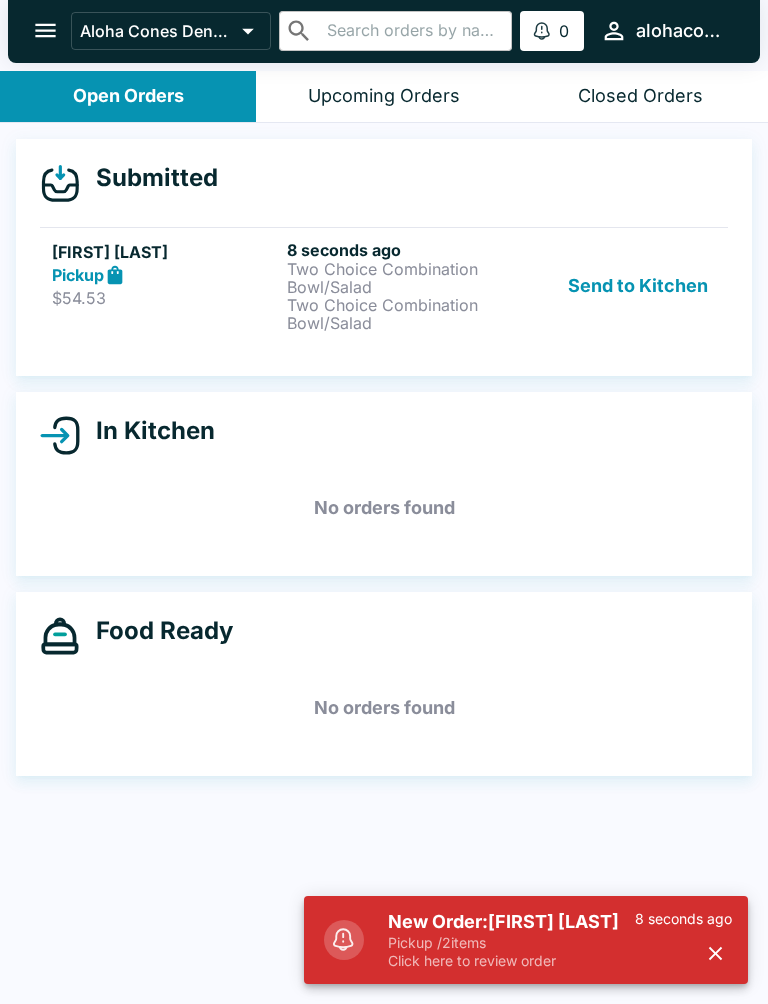 scroll, scrollTop: 0, scrollLeft: 0, axis: both 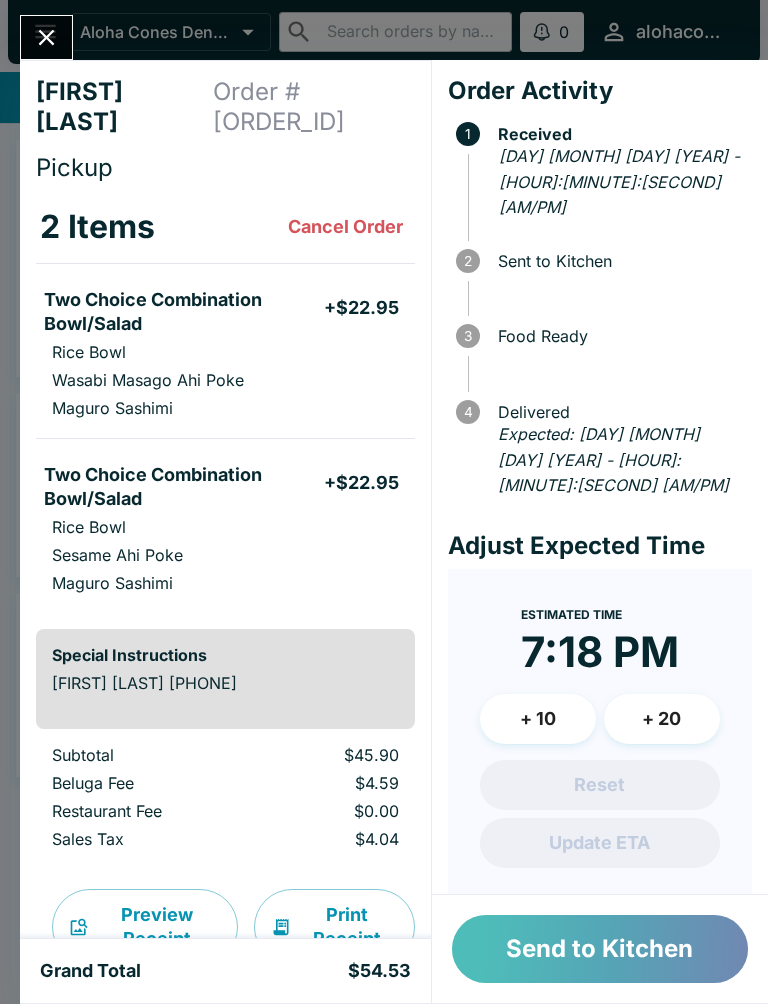 click on "Send to Kitchen" at bounding box center (600, 949) 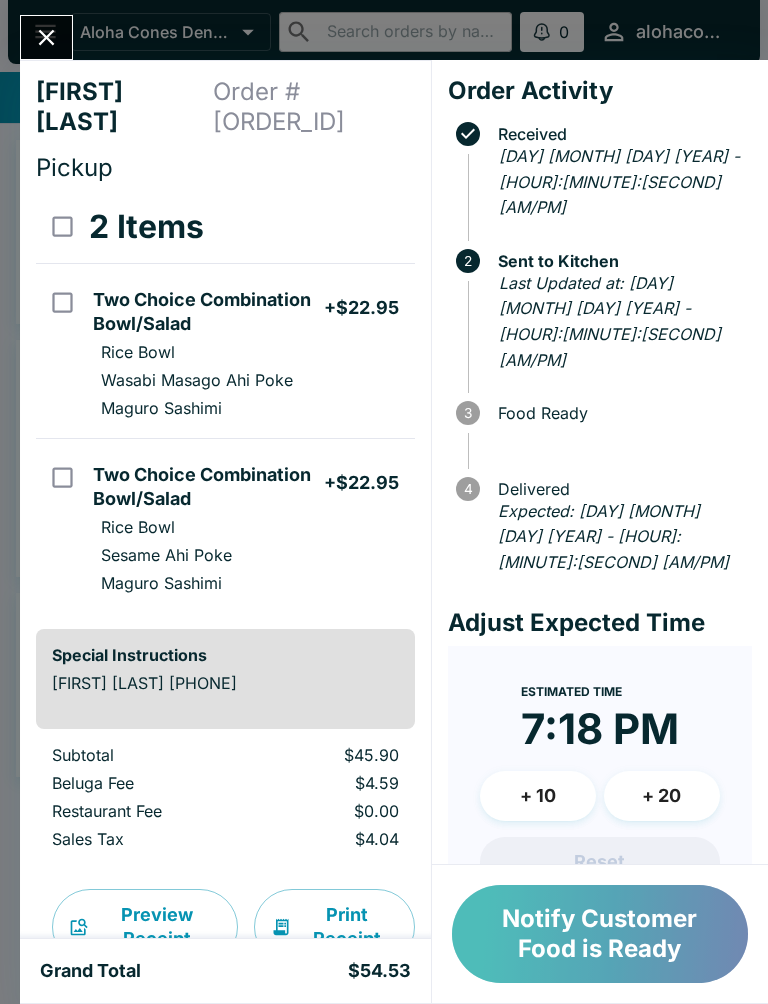 click on "Notify Customer Food is Ready" at bounding box center (600, 934) 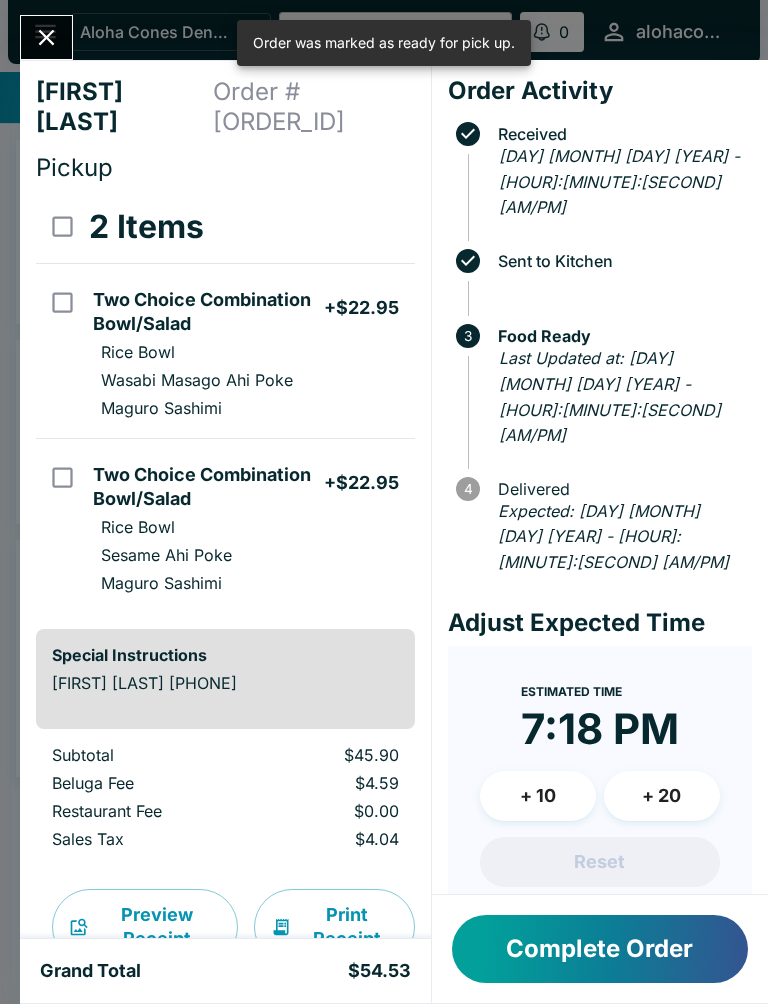 click on "Complete Order" at bounding box center (600, 949) 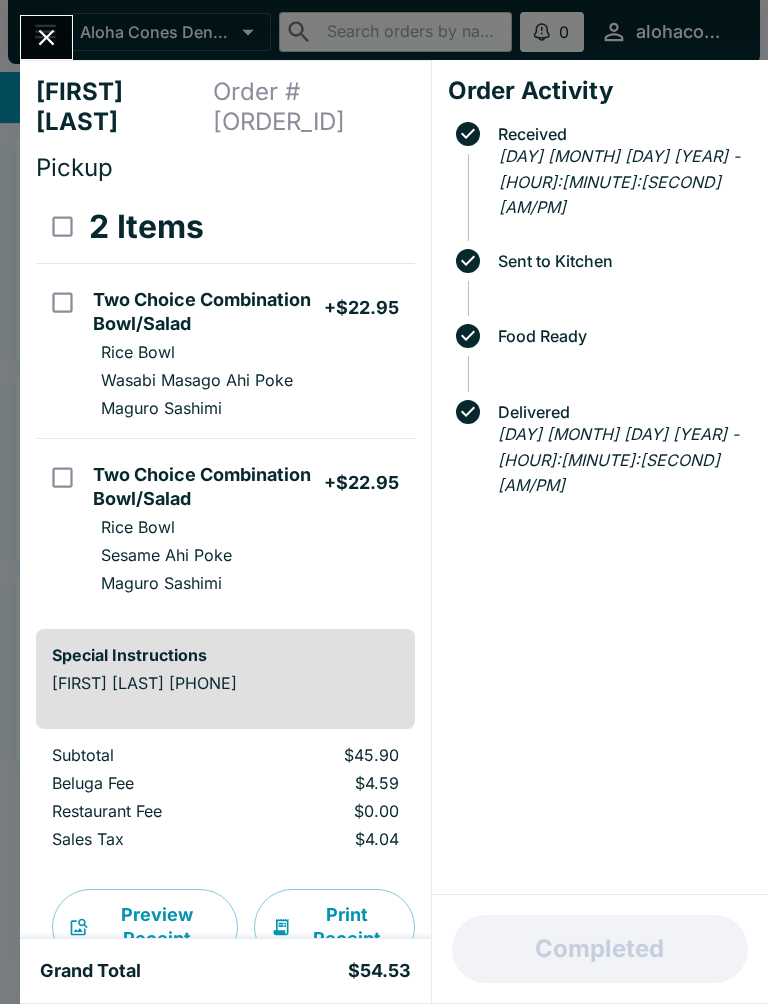 click on "[FIRST] [LAST]  Order # [ORDER_ID] Pickup [QUANTITY] Items [ITEM_NAME] + $[PRICE] [ITEM_NAME] Wasabi Masago Ahi Poke Maguro Sashimi [ITEM_NAME] + $[PRICE] [ITEM_NAME] Rice Bowl Sesame Ahi Poke Maguro Sashimi Special Instructions [FIRST] [LAST]  [PHONE] Subtotal $[PRICE] Beluga Fee $[PRICE] Restaurant Fee $[PRICE] Sales Tax $[PRICE] Preview Receipt Print Receipt Grand Total $[PRICE] Order Activity Received [DAY] [MONTH] [DAY] [YEAR] - [HOUR]:[MINUTE]:[SECOND] [AM/PM] Sent to Kitchen   Food Ready   Delivered [DAY] [MONTH] [DAY] [YEAR] - [HOUR]:[MINUTE]:[SECOND] [AM/PM] Completed" at bounding box center [384, 502] 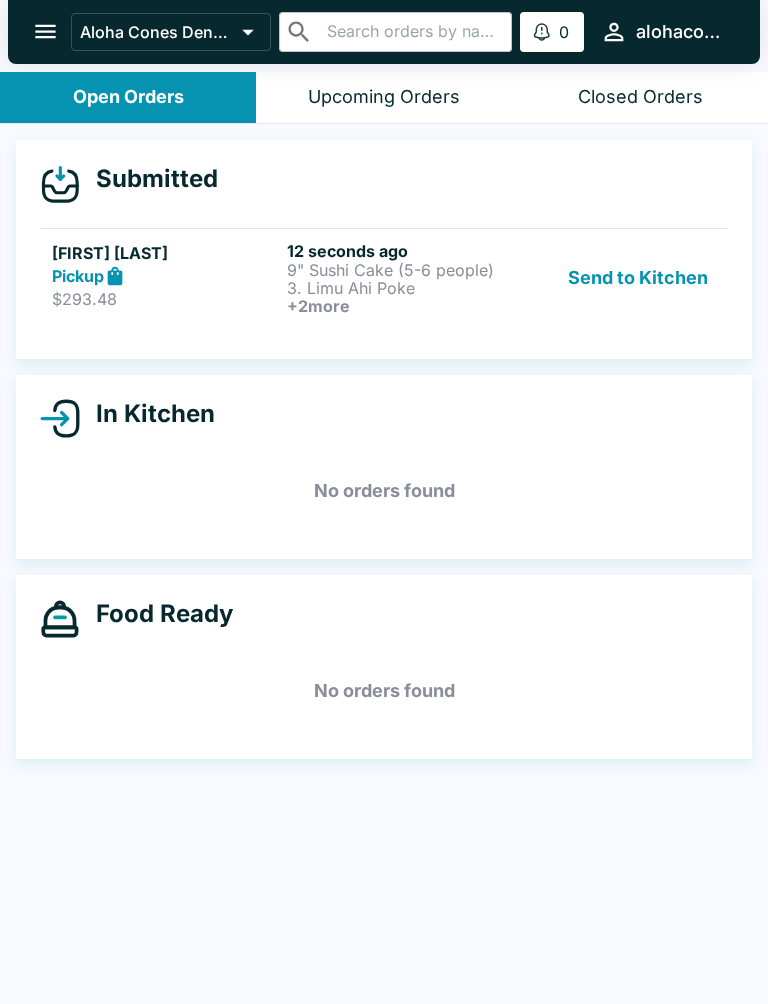 click on "Aloha Cones Denver ​ ​ 0 Alerts alohaconesdenver" at bounding box center (384, 32) 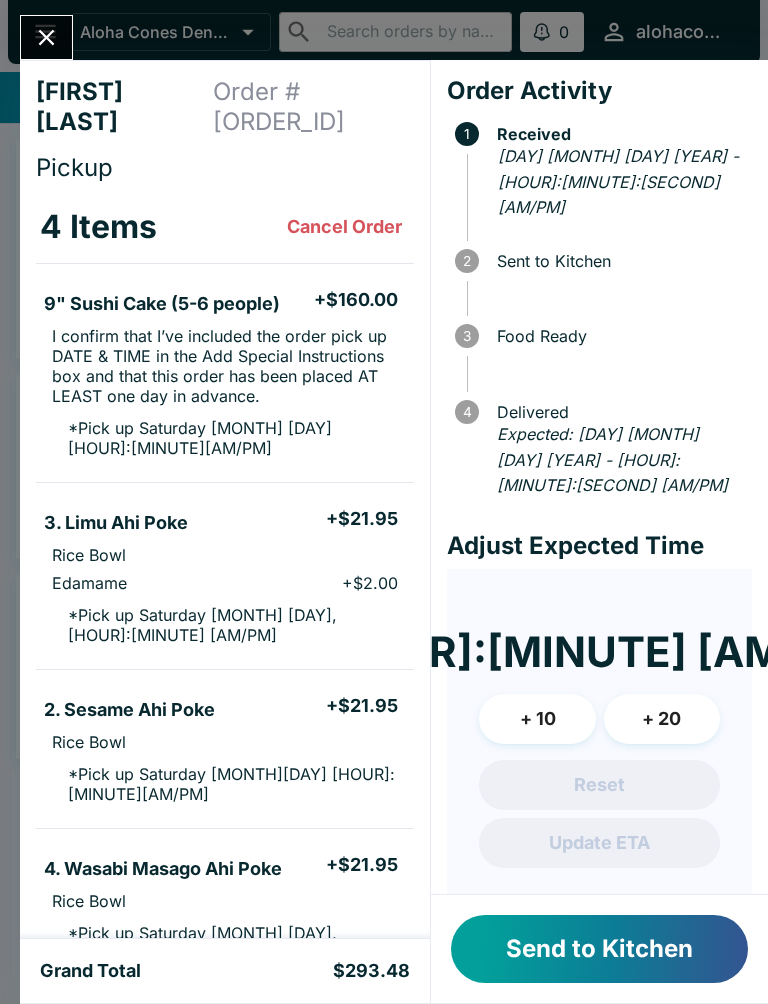 click on "Send to Kitchen" at bounding box center [599, 949] 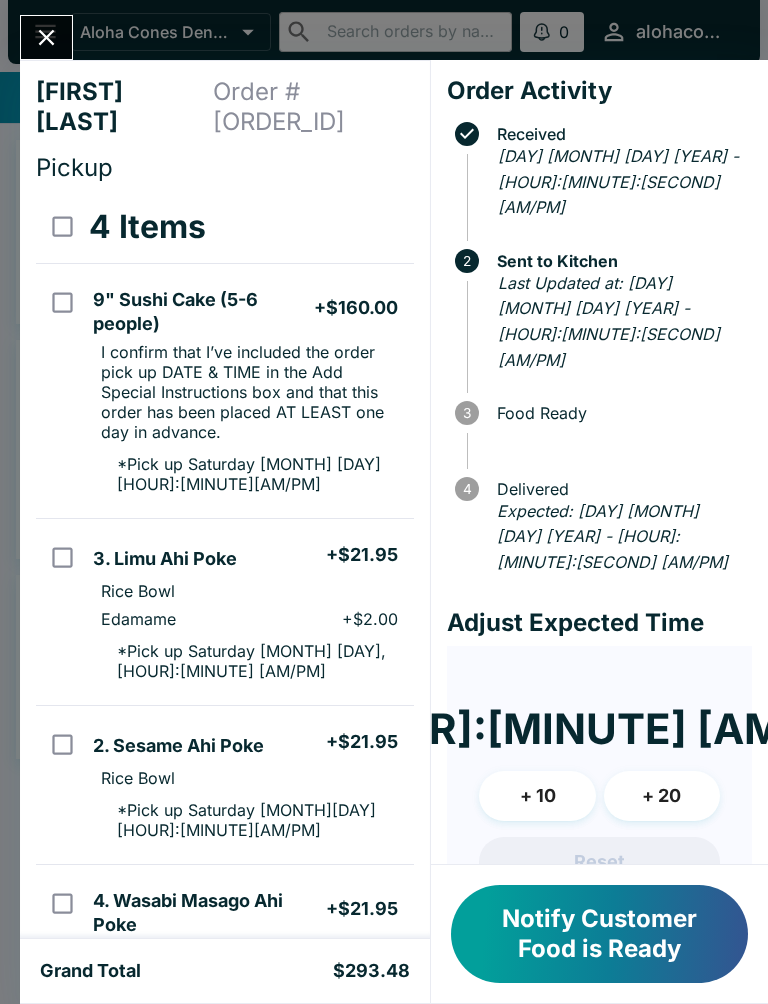 scroll, scrollTop: 0, scrollLeft: 0, axis: both 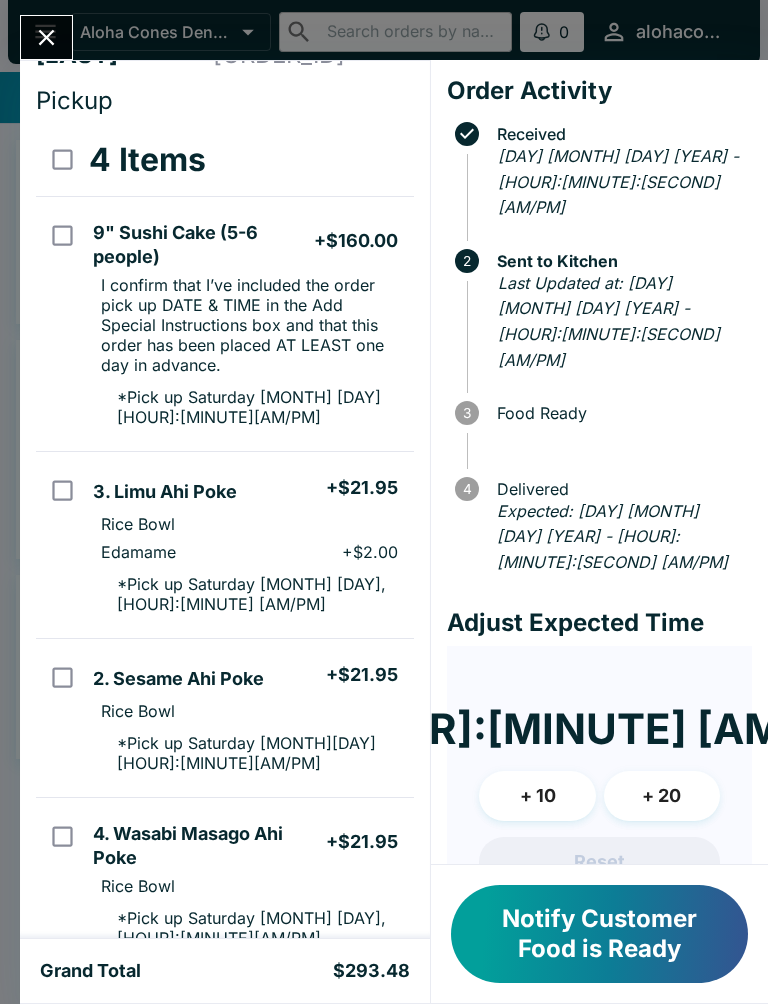 click on "Notify Customer Food is Ready" at bounding box center (599, 934) 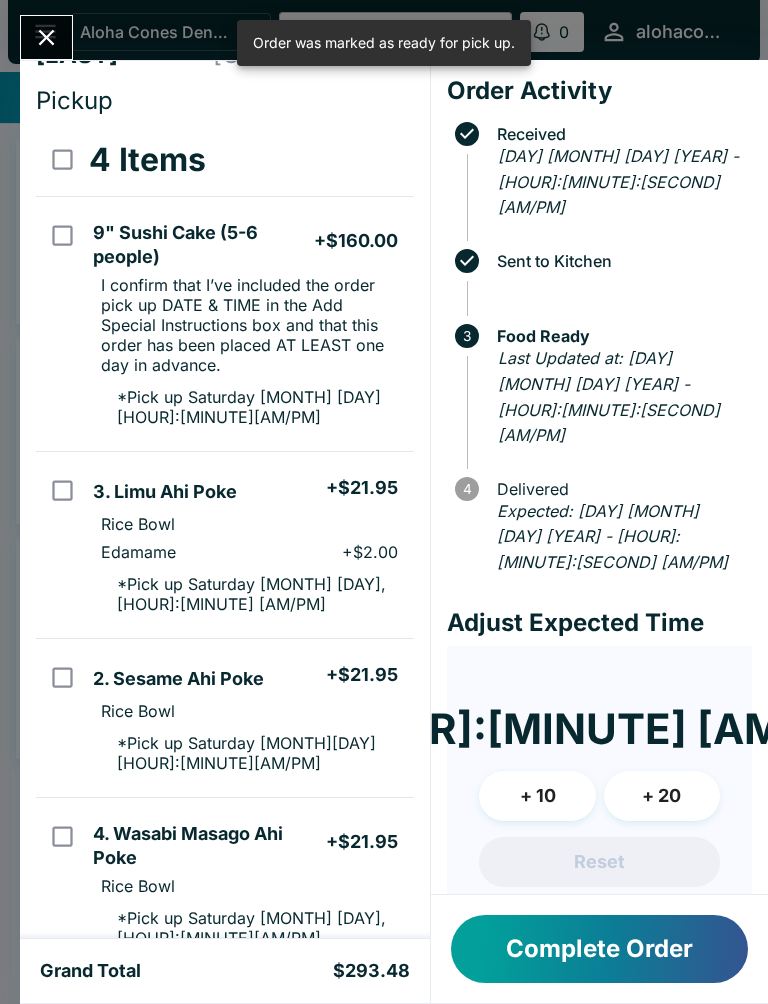 click on "Complete Order" at bounding box center [599, 949] 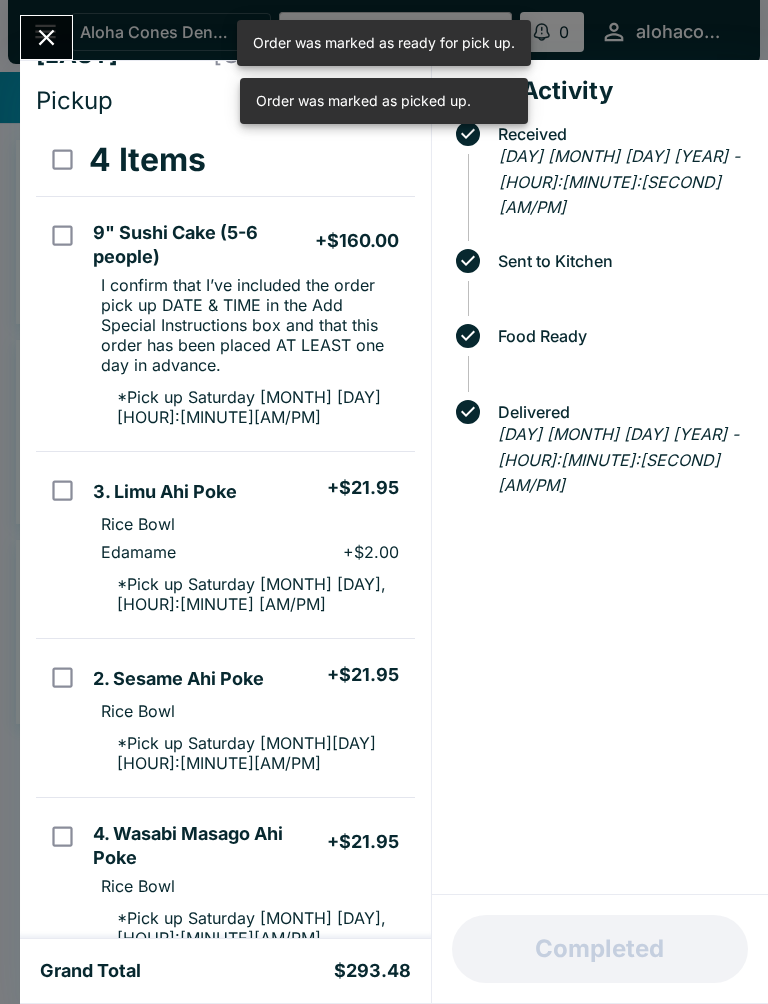 click 